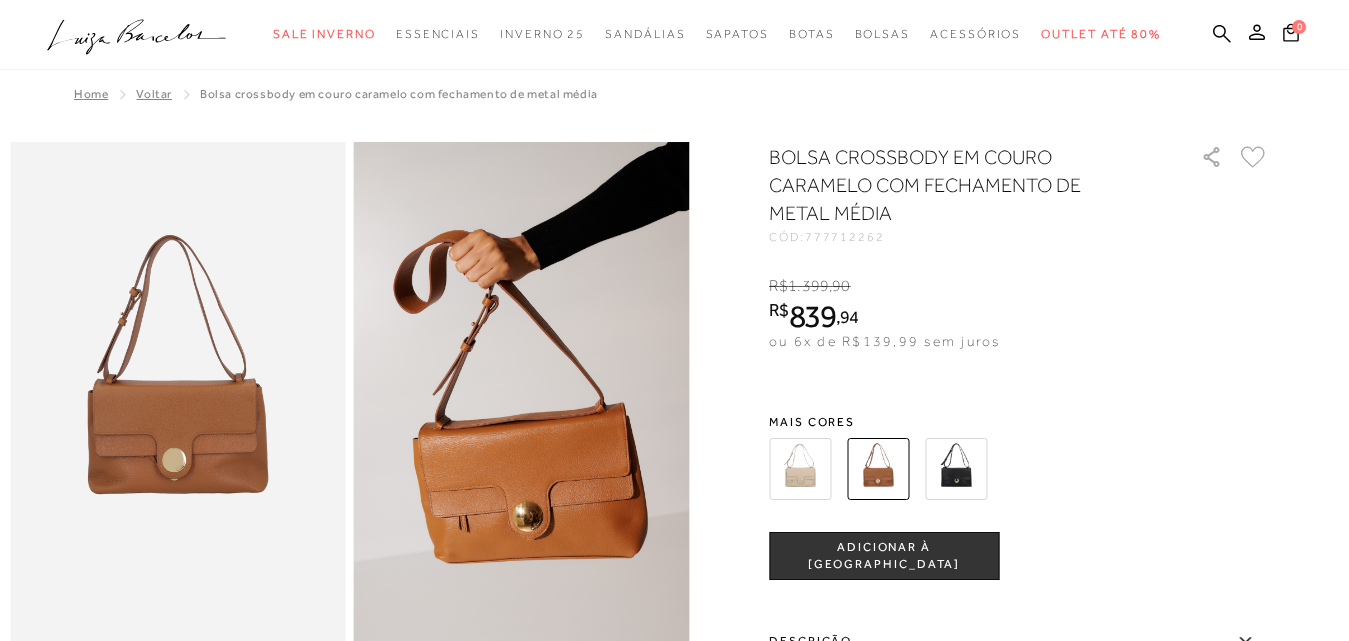 scroll, scrollTop: 100, scrollLeft: 0, axis: vertical 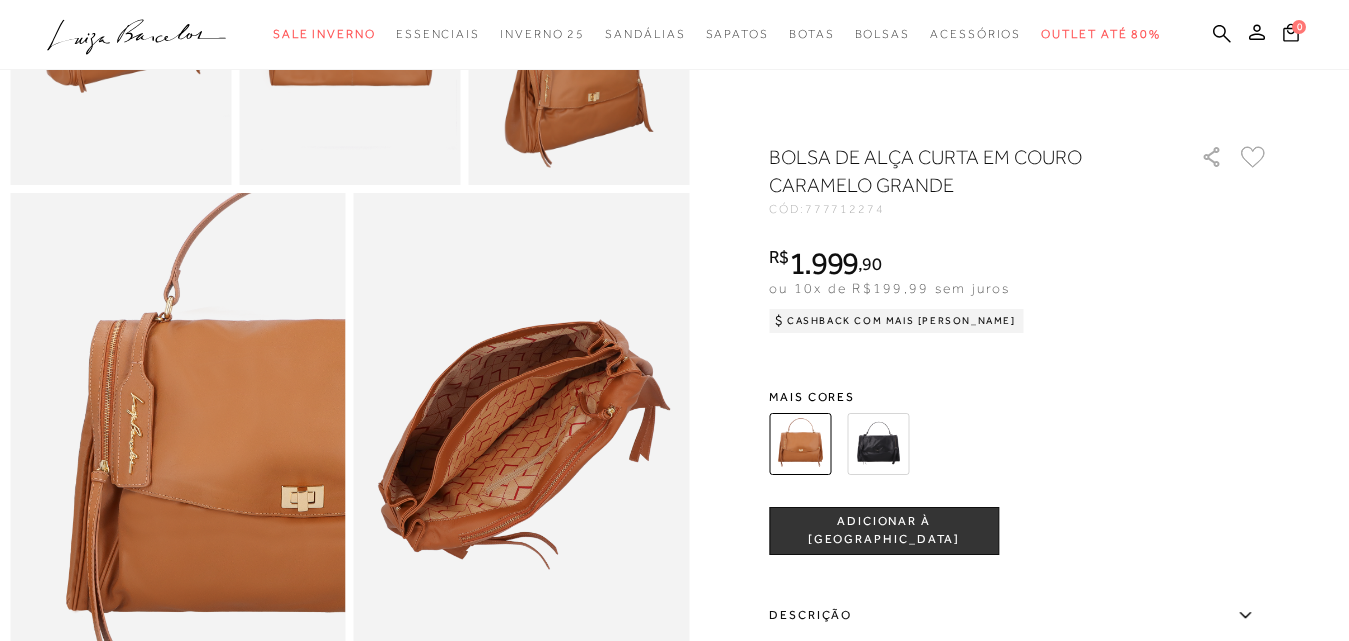 click at bounding box center (522, 444) 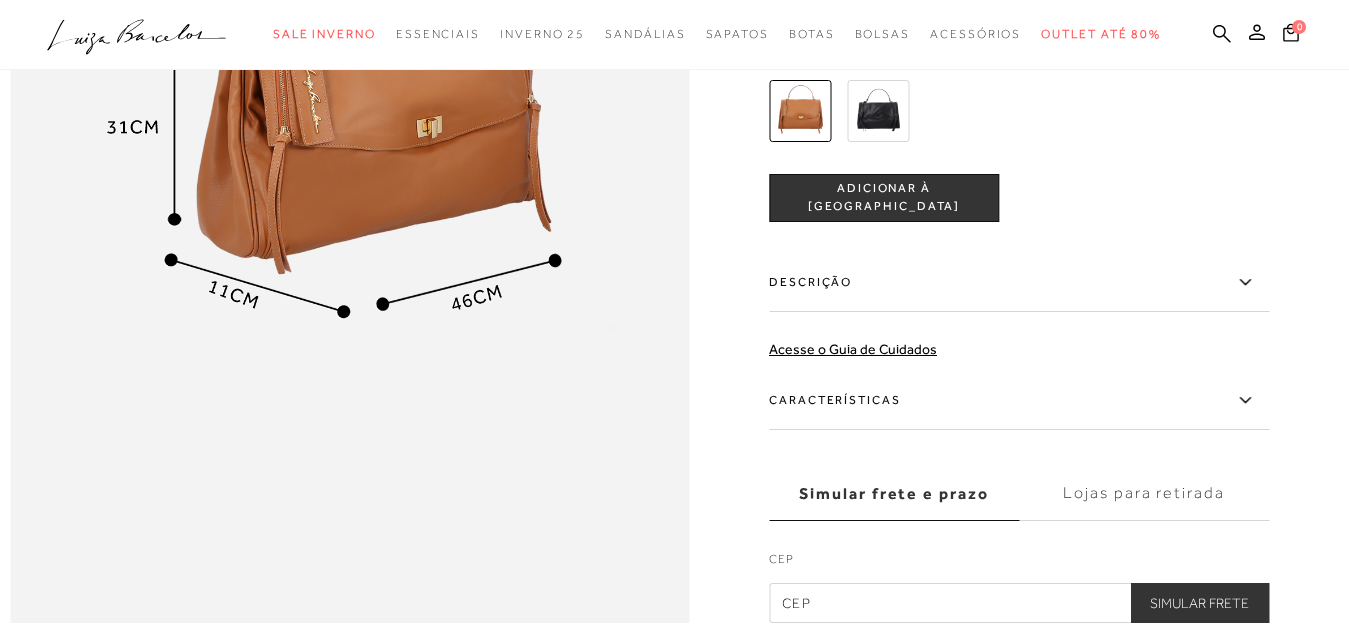 scroll, scrollTop: 1700, scrollLeft: 0, axis: vertical 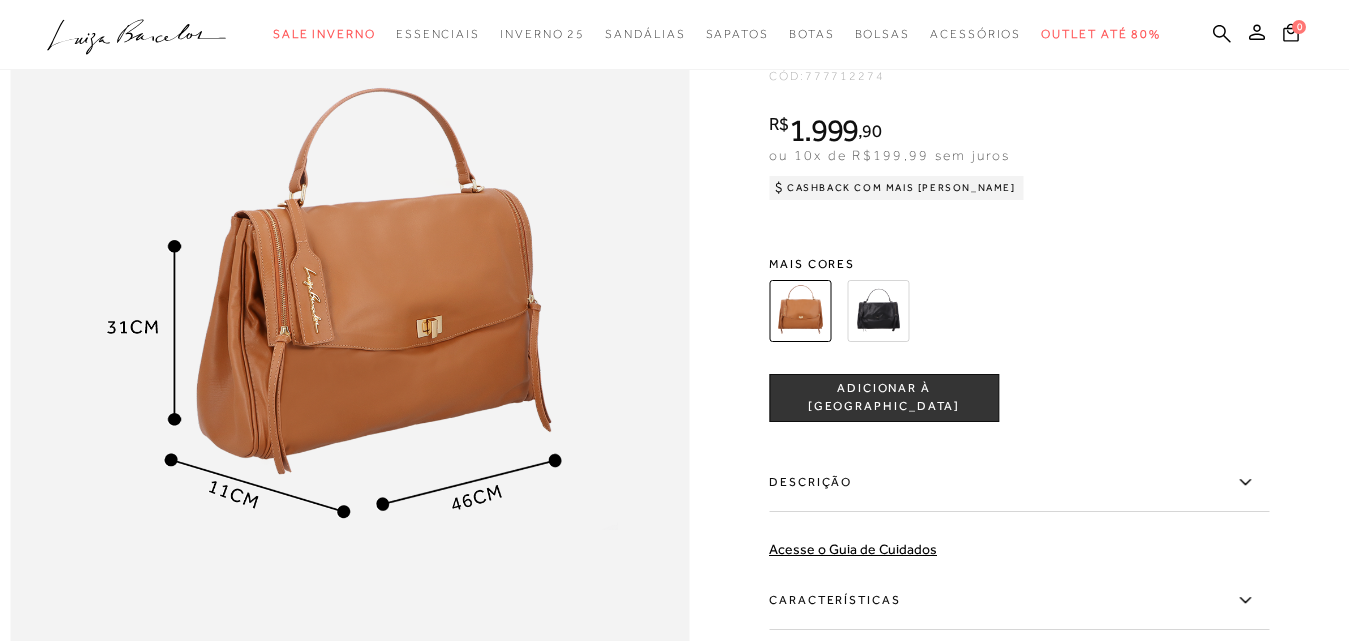 click at bounding box center [349, 313] 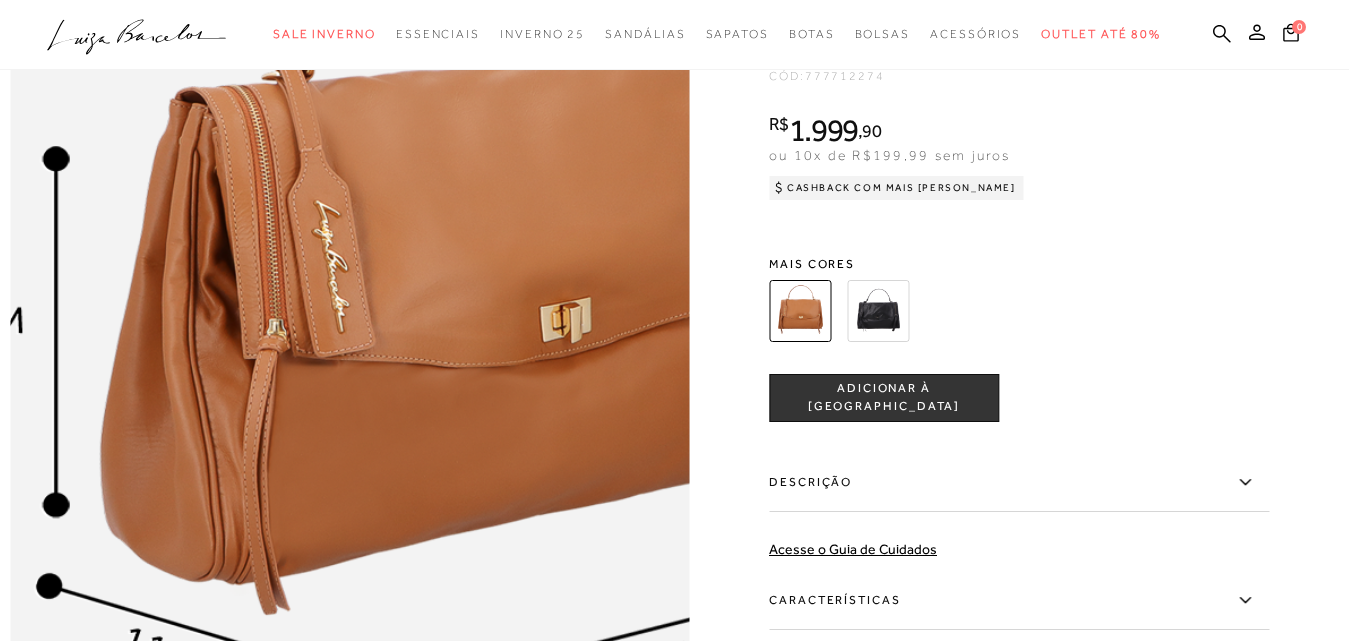 click at bounding box center [407, 292] 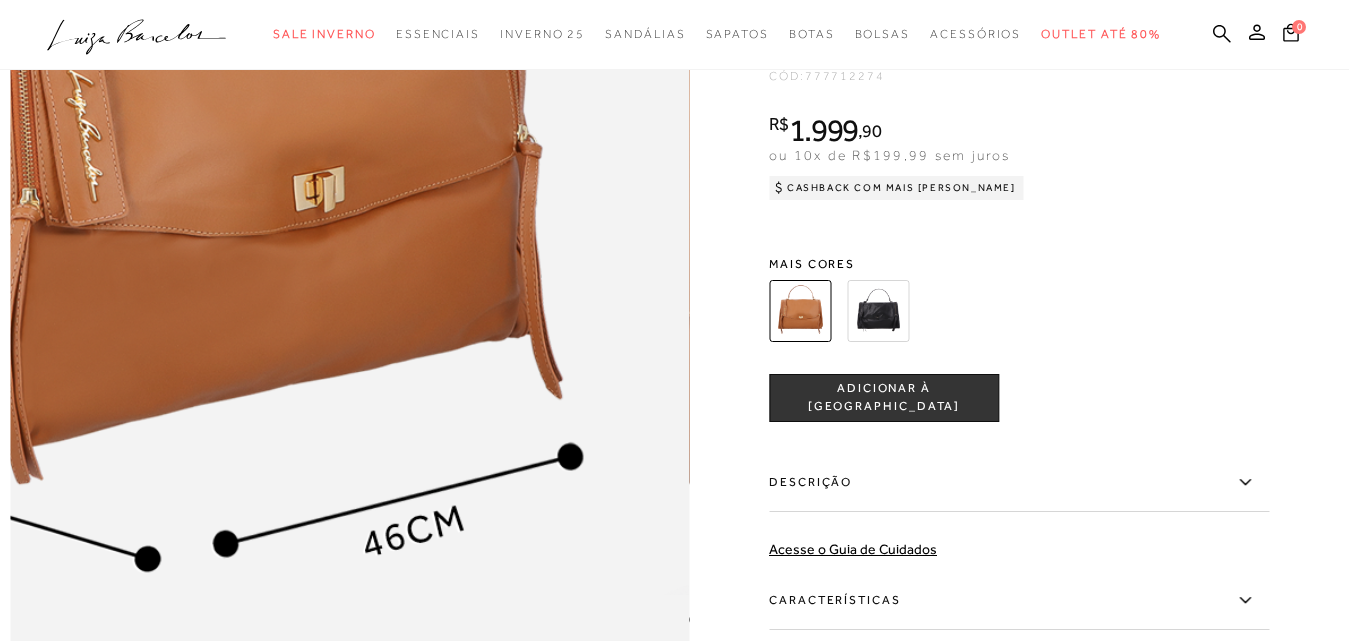click at bounding box center [160, 162] 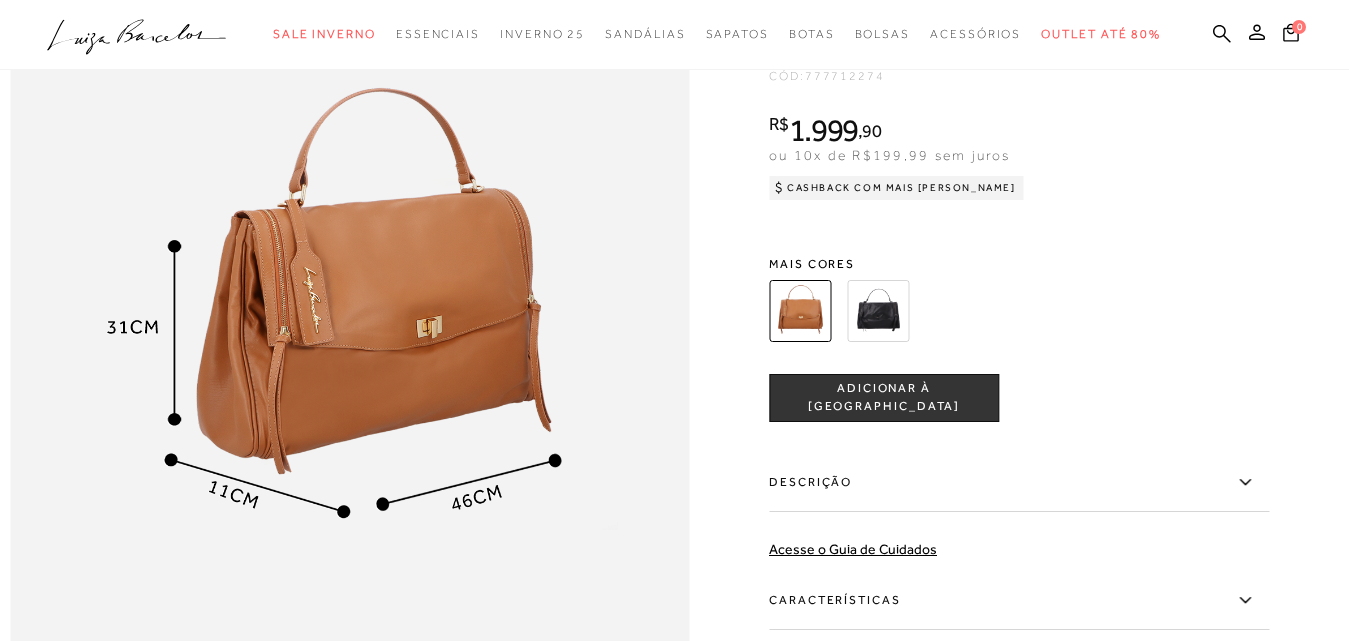 click on "Descrição" at bounding box center (1019, 482) 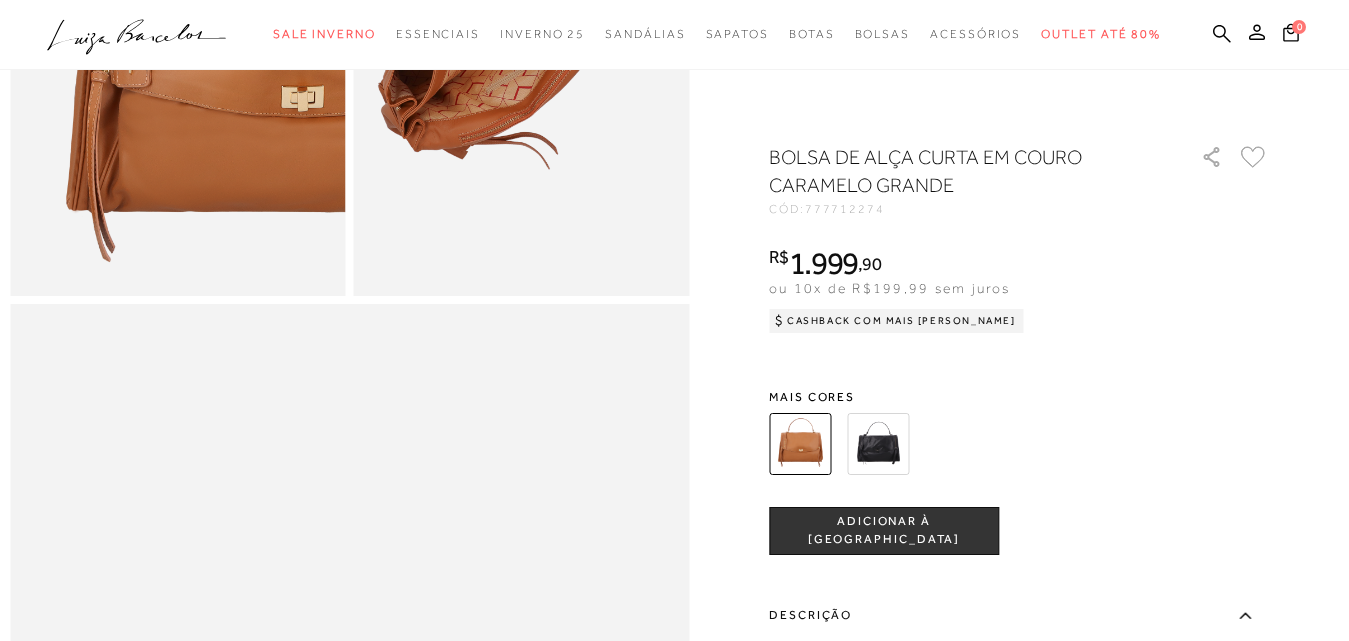 scroll, scrollTop: 1000, scrollLeft: 0, axis: vertical 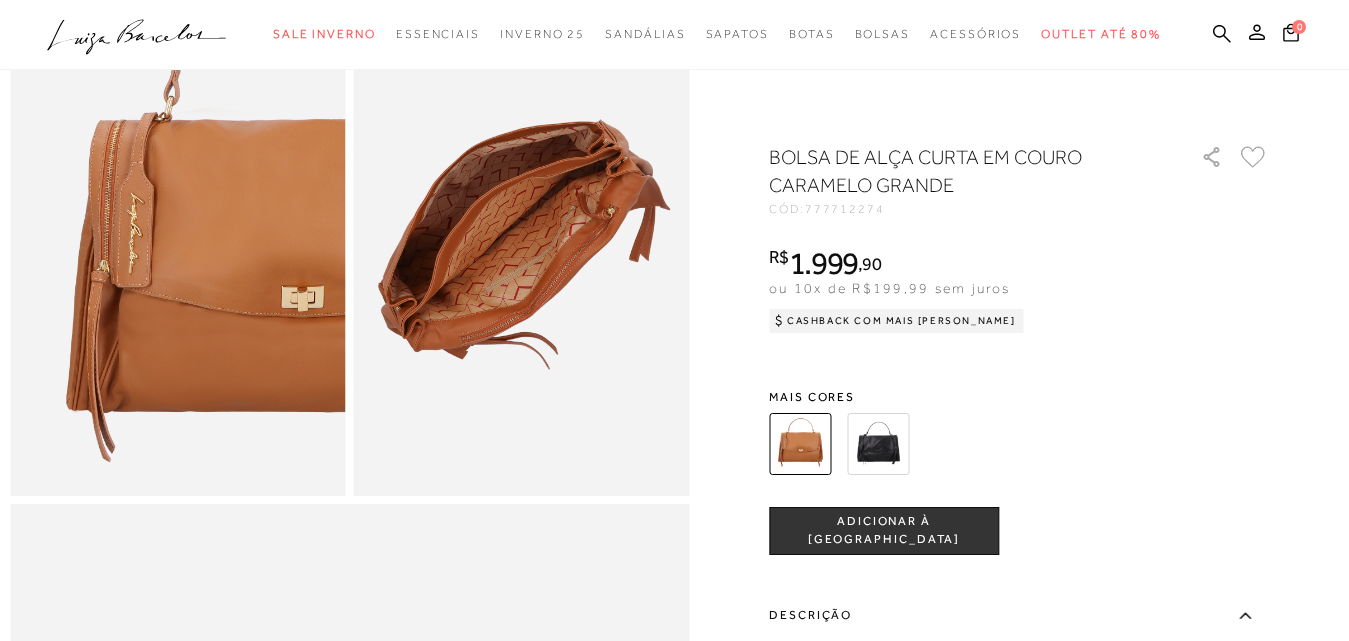 click at bounding box center [178, 244] 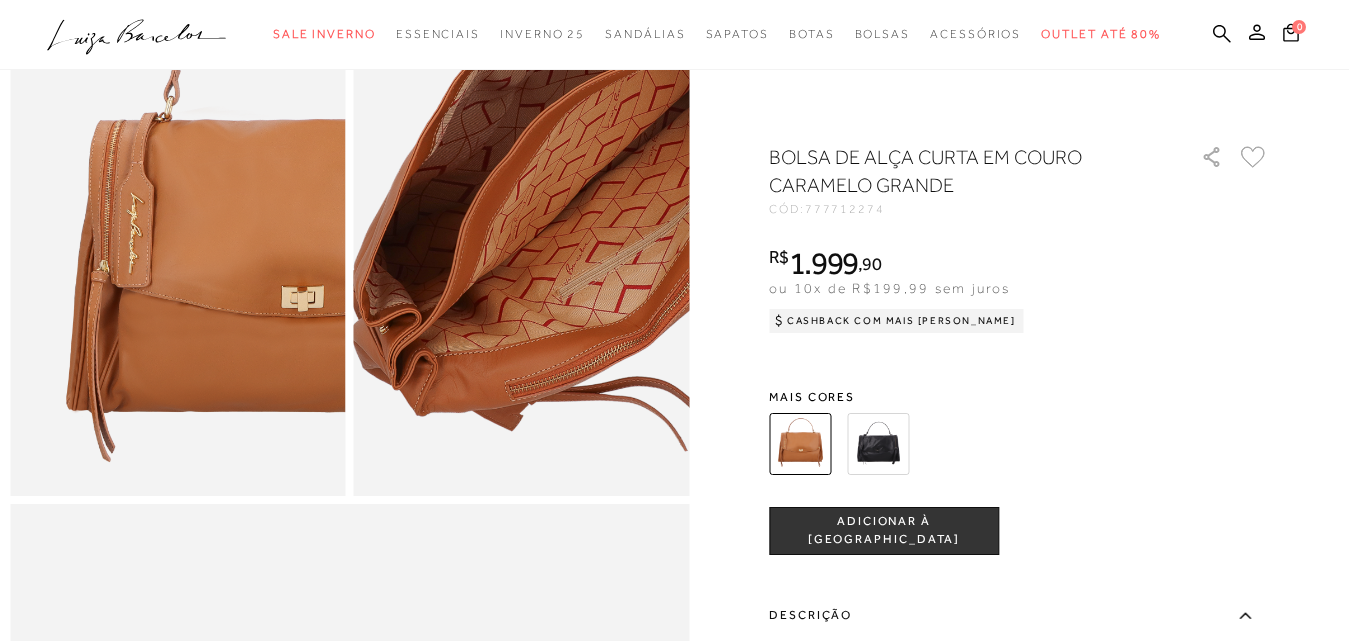 scroll, scrollTop: 500, scrollLeft: 0, axis: vertical 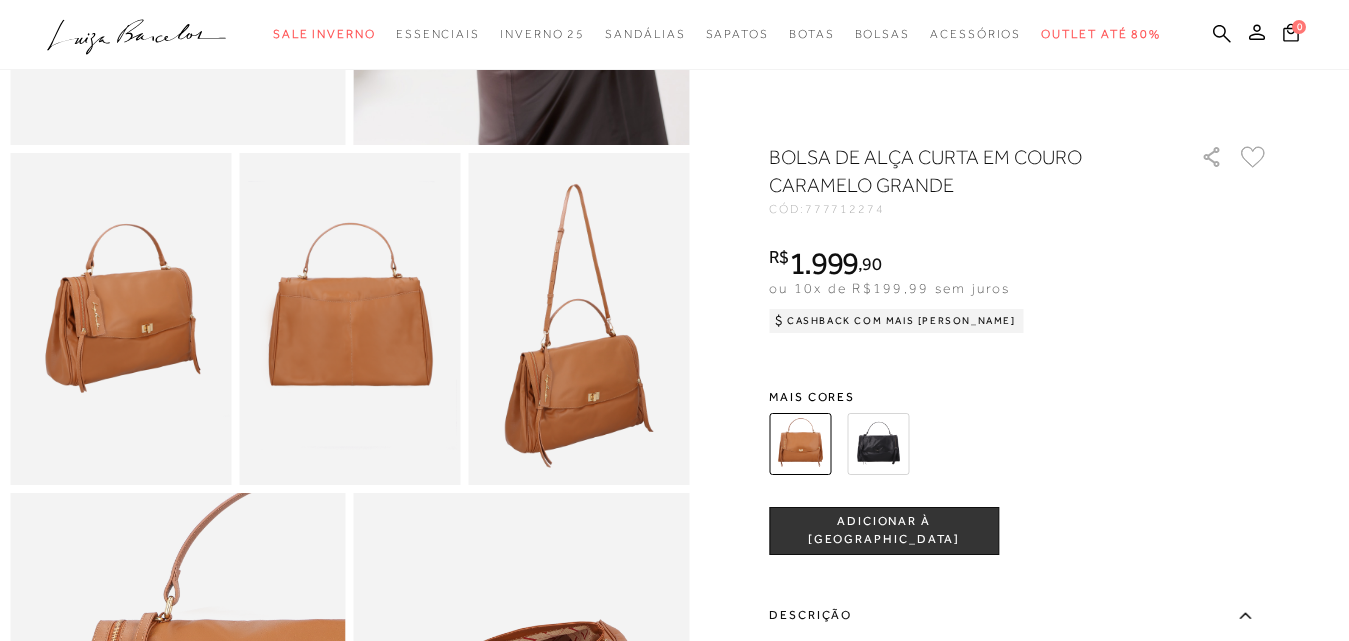 click at bounding box center [120, 319] 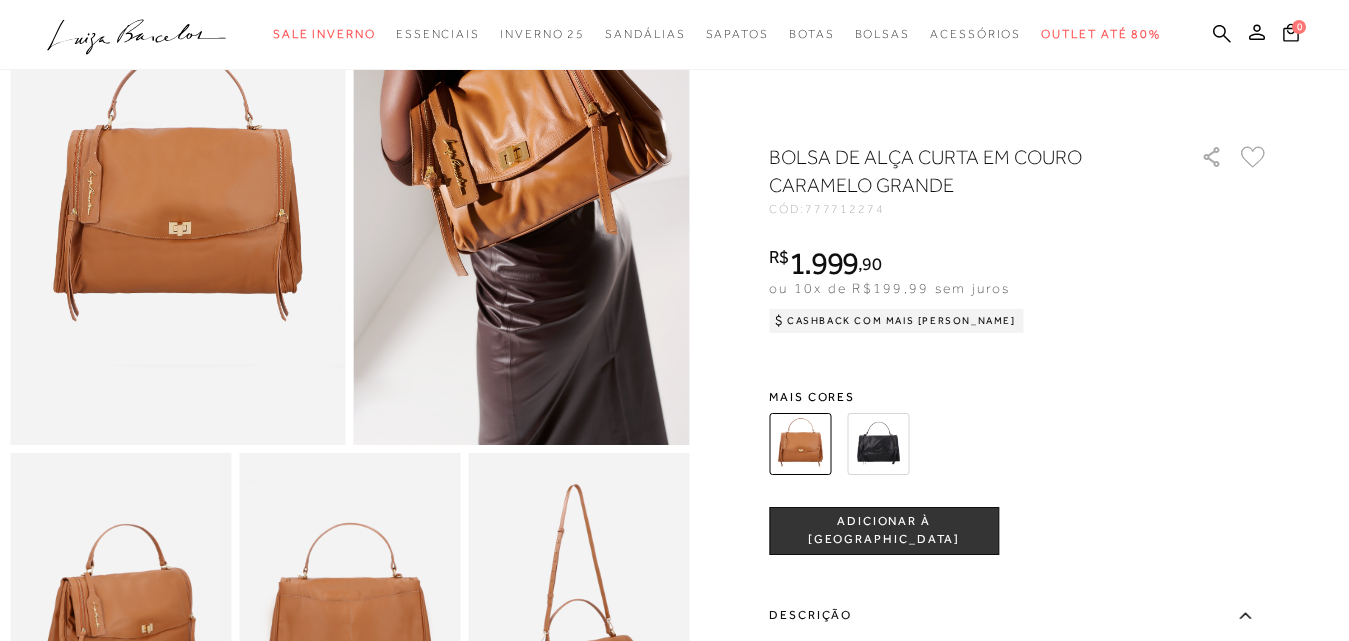scroll, scrollTop: 0, scrollLeft: 0, axis: both 